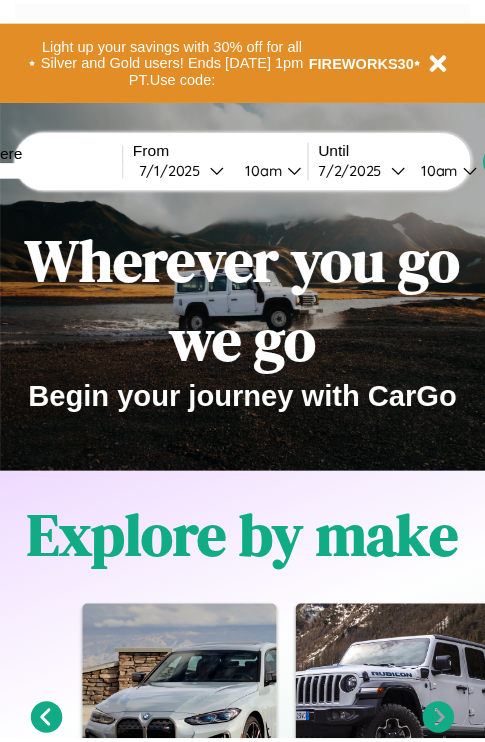 scroll, scrollTop: 0, scrollLeft: 0, axis: both 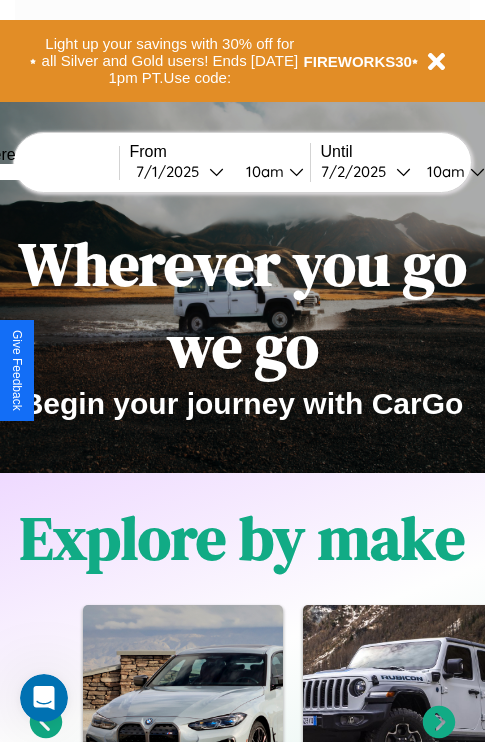 click at bounding box center [44, 172] 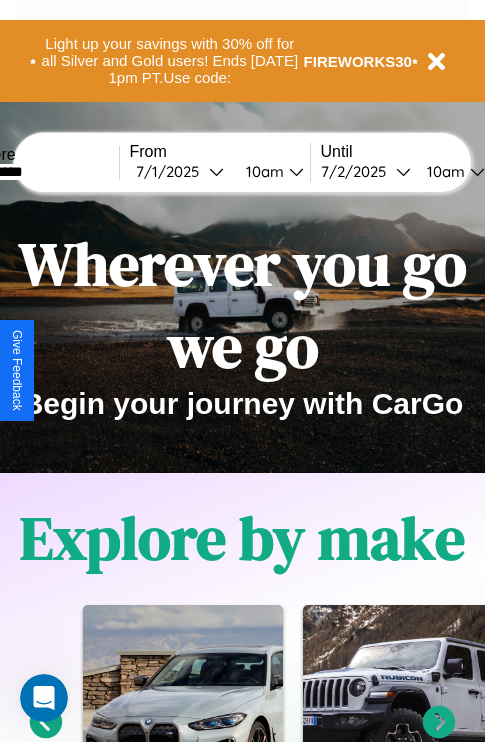 type on "*********" 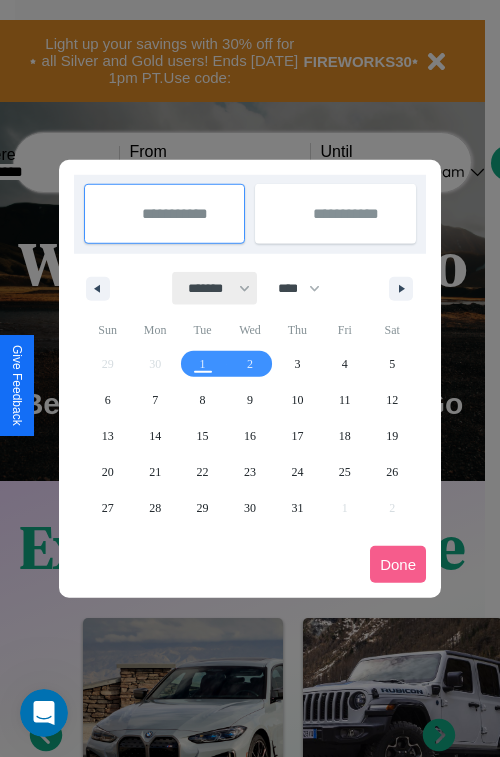 click on "******* ******** ***** ***** *** **** **** ****** ********* ******* ******** ********" at bounding box center (215, 288) 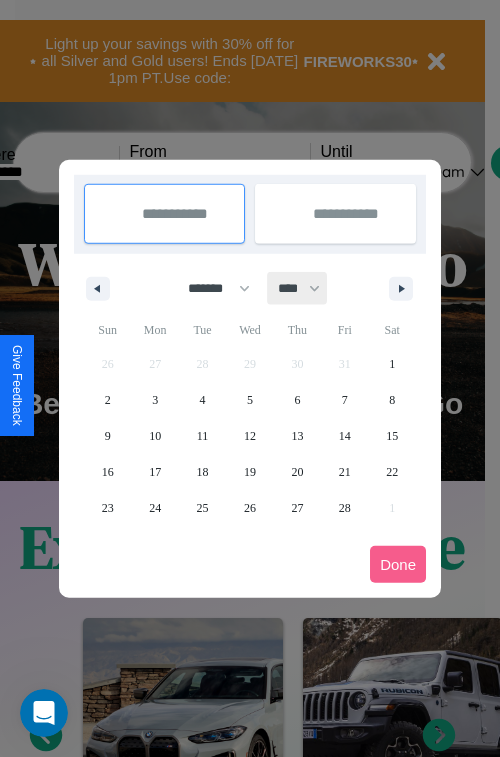 click on "**** **** **** **** **** **** **** **** **** **** **** **** **** **** **** **** **** **** **** **** **** **** **** **** **** **** **** **** **** **** **** **** **** **** **** **** **** **** **** **** **** **** **** **** **** **** **** **** **** **** **** **** **** **** **** **** **** **** **** **** **** **** **** **** **** **** **** **** **** **** **** **** **** **** **** **** **** **** **** **** **** **** **** **** **** **** **** **** **** **** **** **** **** **** **** **** **** **** **** **** **** **** **** **** **** **** **** **** **** **** **** **** **** **** **** **** **** **** **** **** ****" at bounding box center [298, 288] 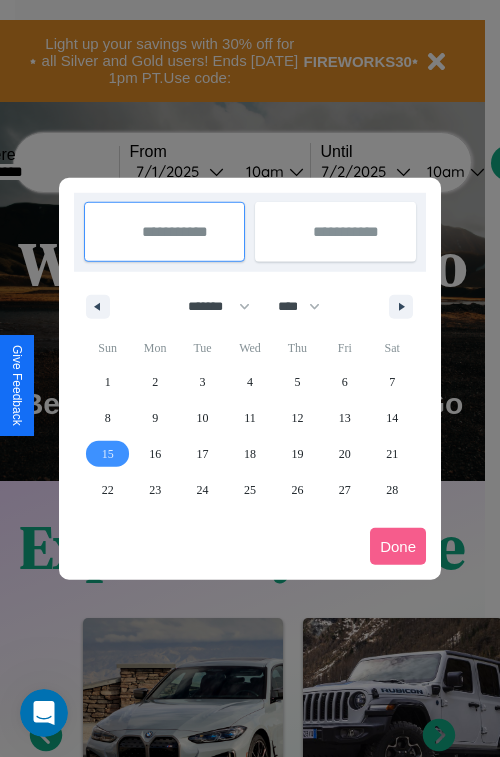 click on "15" at bounding box center (108, 454) 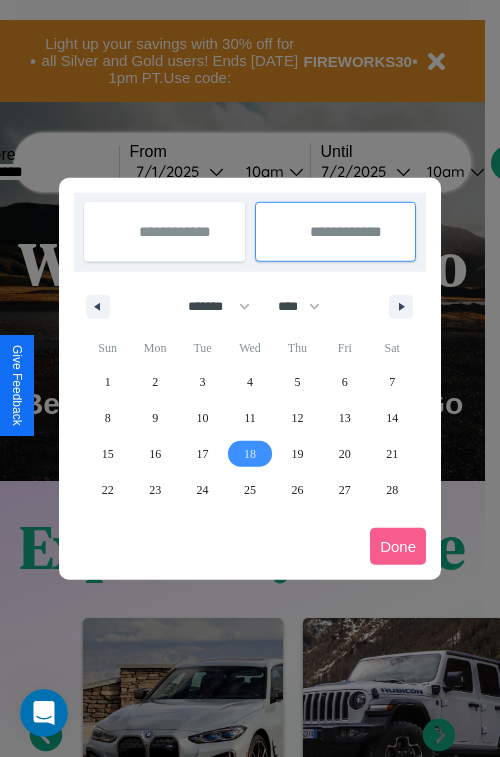 click on "18" at bounding box center [250, 454] 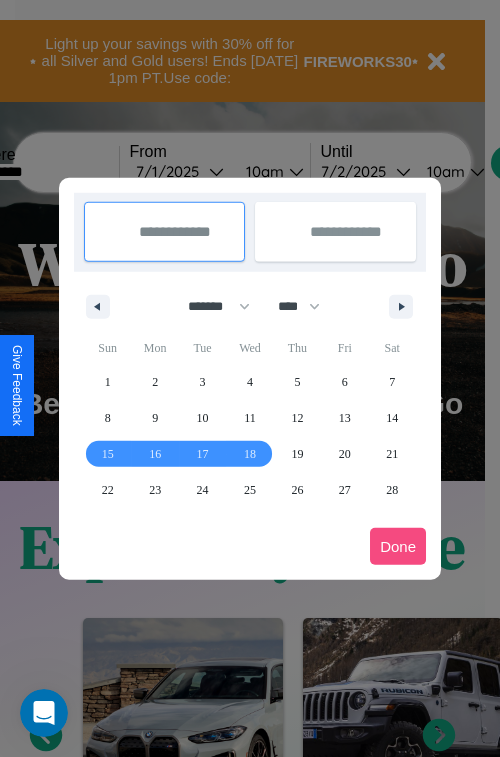 click on "Done" at bounding box center (398, 546) 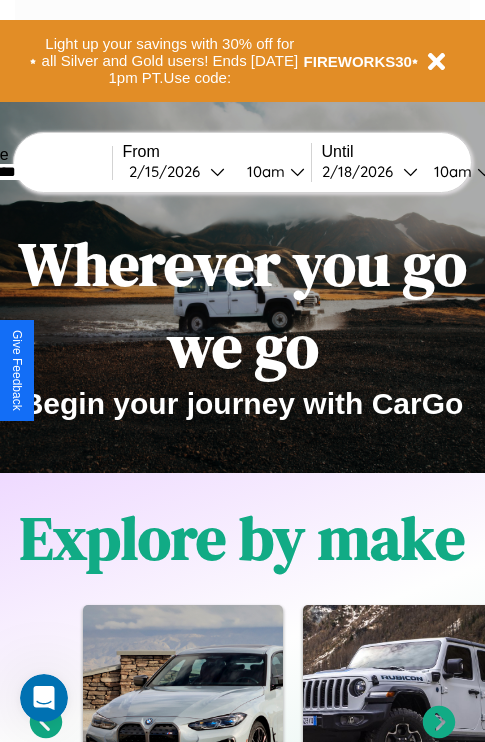 scroll, scrollTop: 0, scrollLeft: 74, axis: horizontal 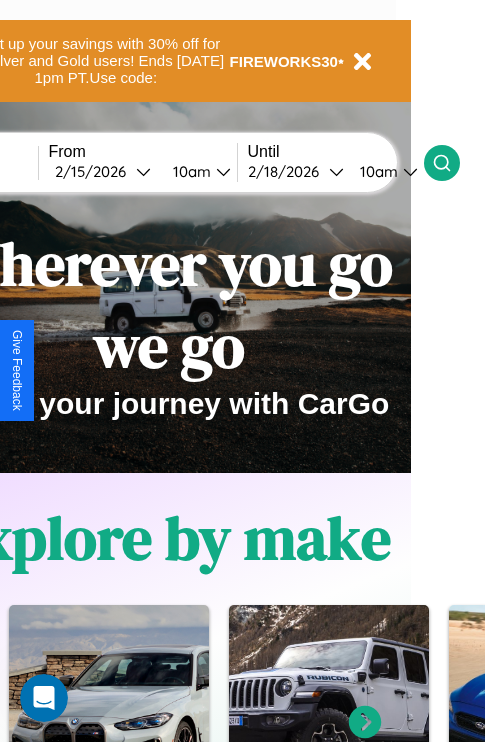 click 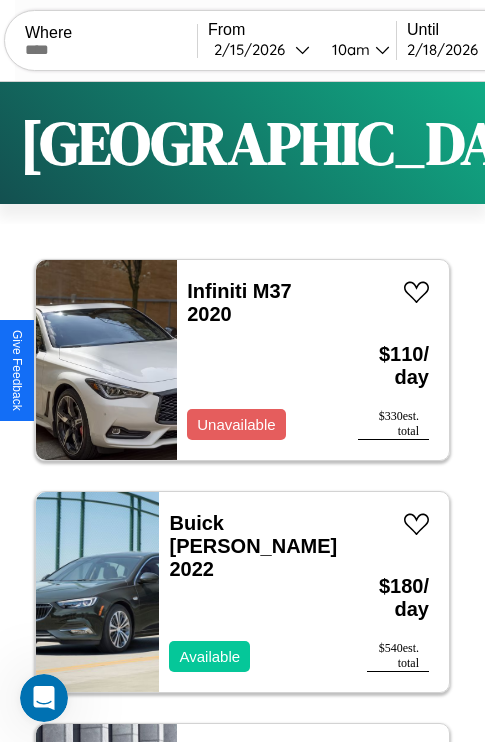 scroll, scrollTop: 66, scrollLeft: 0, axis: vertical 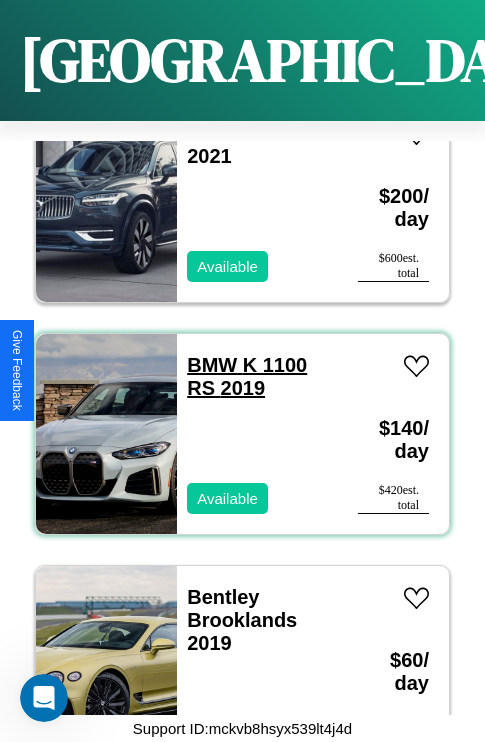 click on "BMW   K 1100 RS   2019" at bounding box center (247, 376) 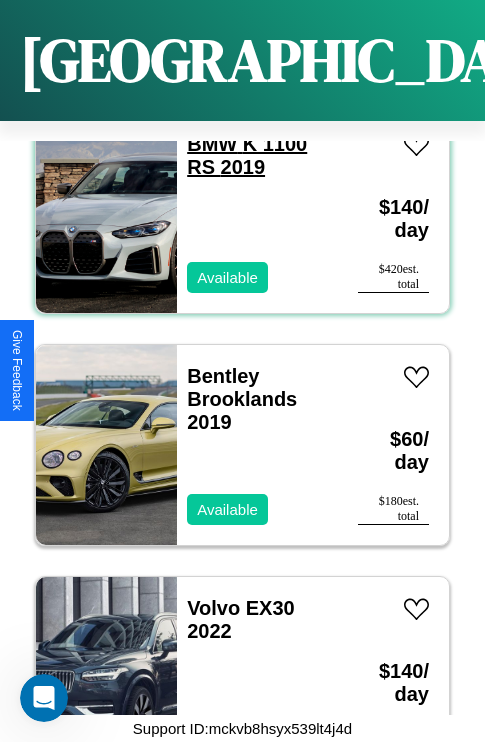 scroll, scrollTop: 1453, scrollLeft: 0, axis: vertical 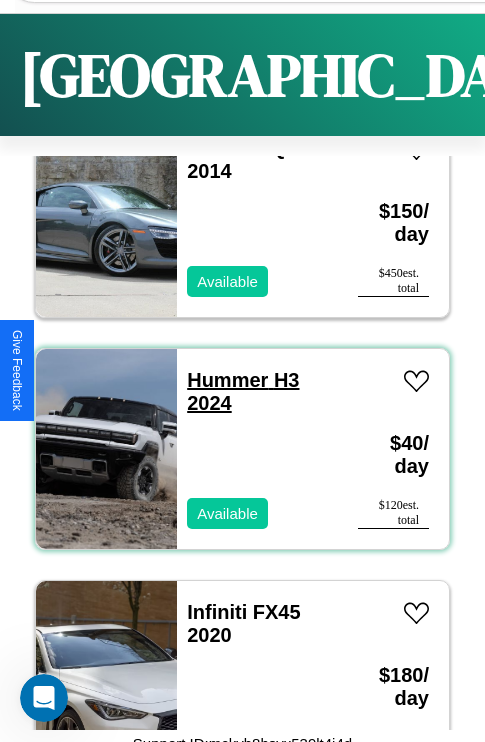 click on "Hummer   H3   2024" at bounding box center [243, 391] 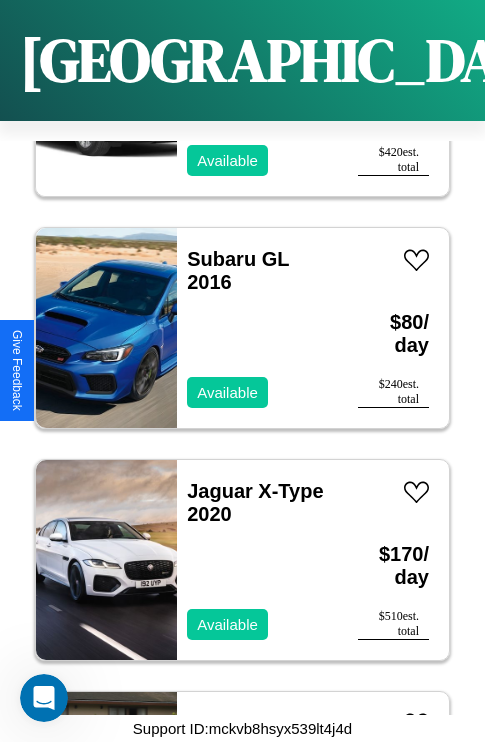 scroll, scrollTop: 18403, scrollLeft: 0, axis: vertical 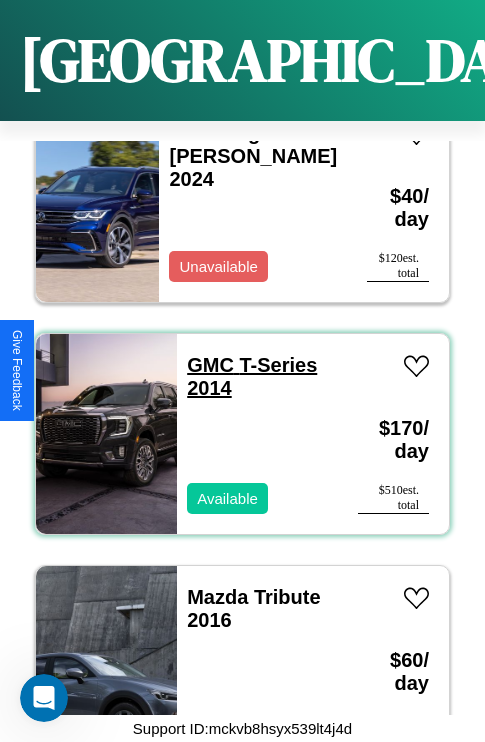 click on "GMC   T-Series   2014" at bounding box center (252, 376) 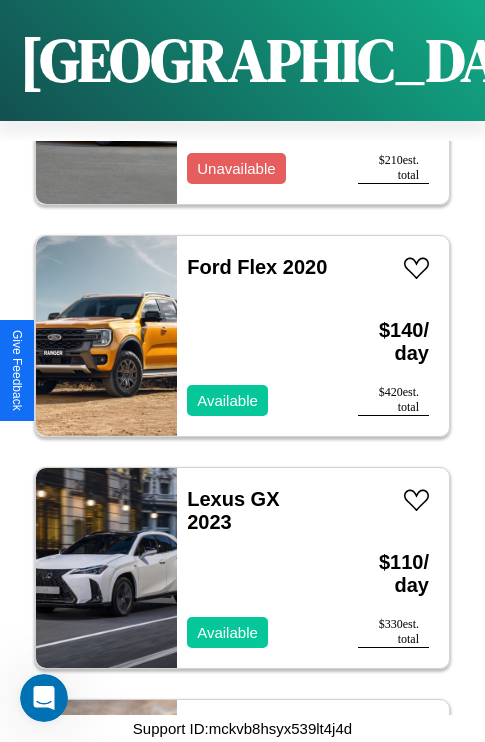 scroll, scrollTop: 31934, scrollLeft: 0, axis: vertical 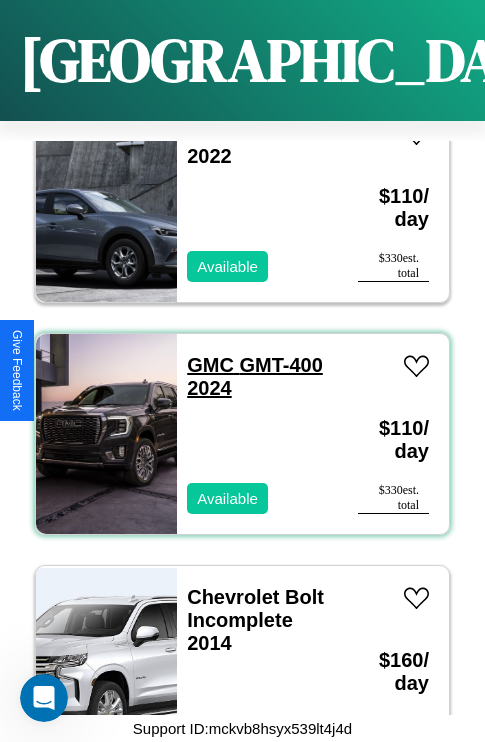 click on "GMC   GMT-400   2024" at bounding box center (255, 376) 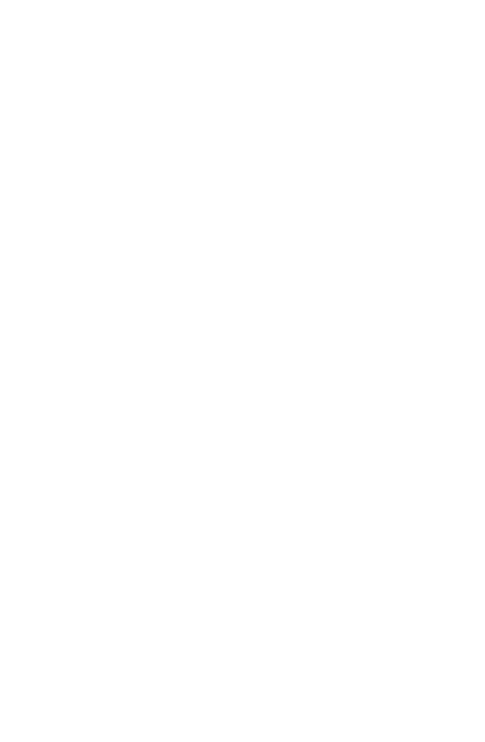 scroll, scrollTop: 0, scrollLeft: 0, axis: both 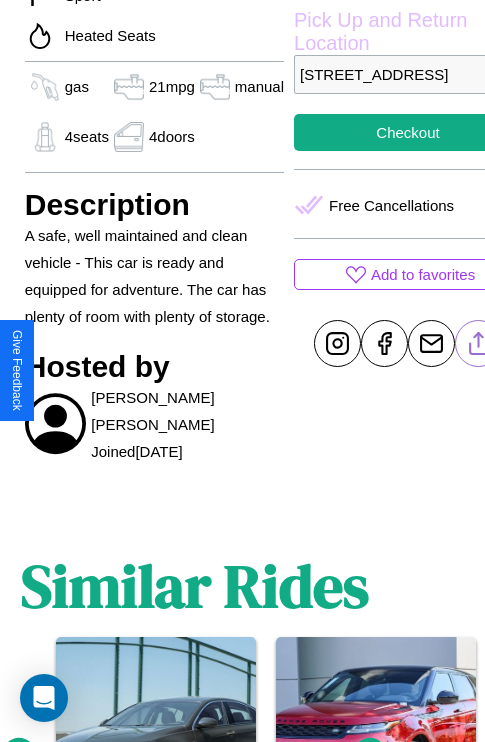 click 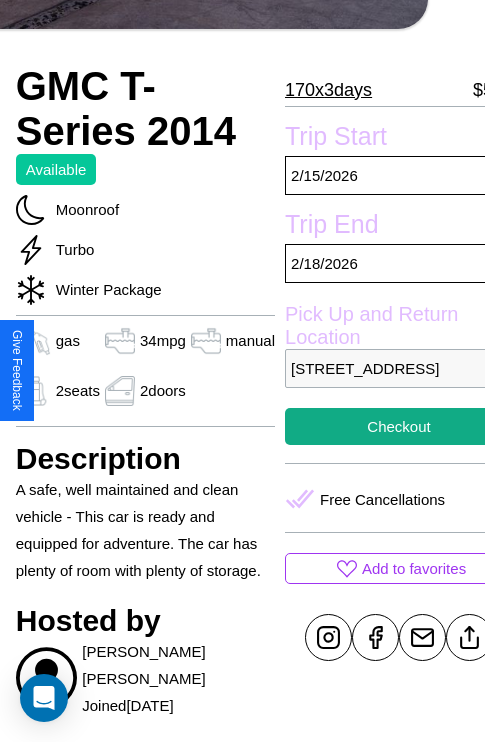 scroll, scrollTop: 498, scrollLeft: 68, axis: both 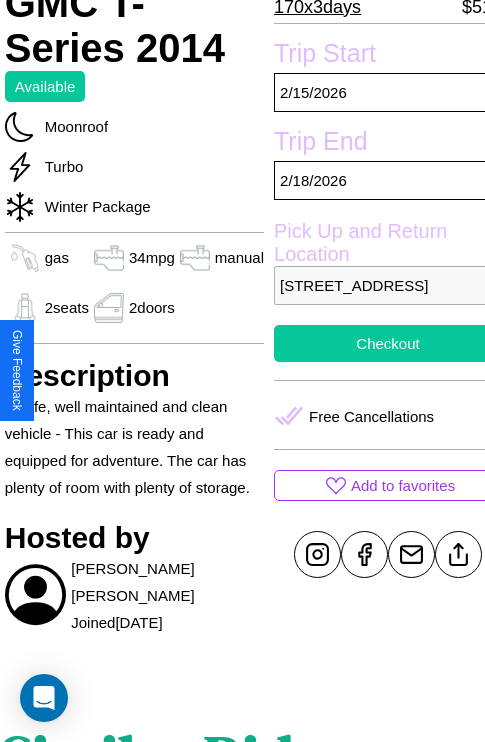 click on "Checkout" at bounding box center [388, 343] 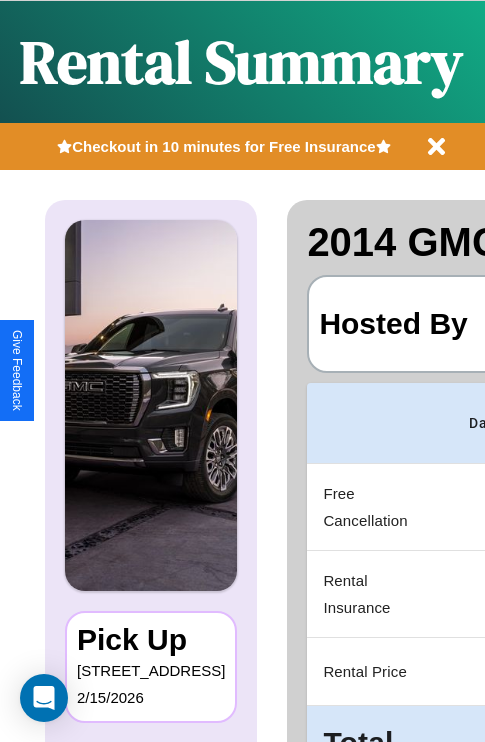 scroll, scrollTop: 0, scrollLeft: 389, axis: horizontal 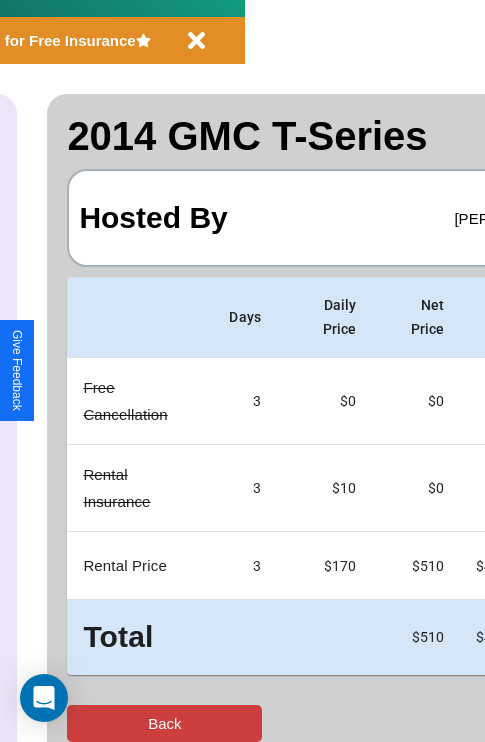 click on "Back" at bounding box center [164, 723] 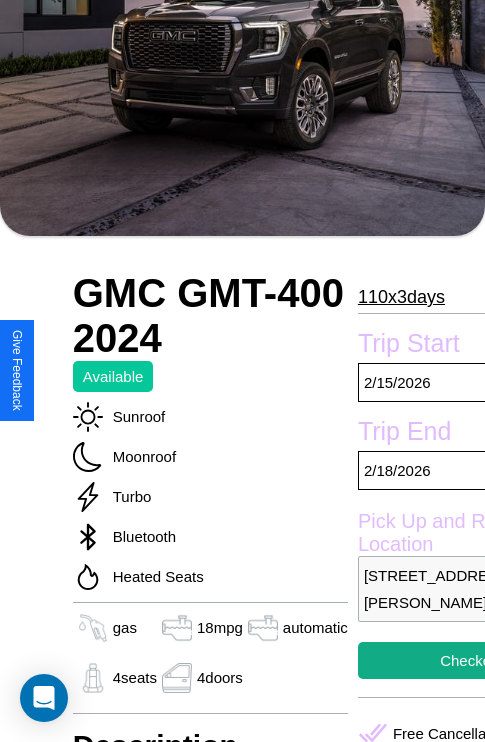 scroll, scrollTop: 1055, scrollLeft: 0, axis: vertical 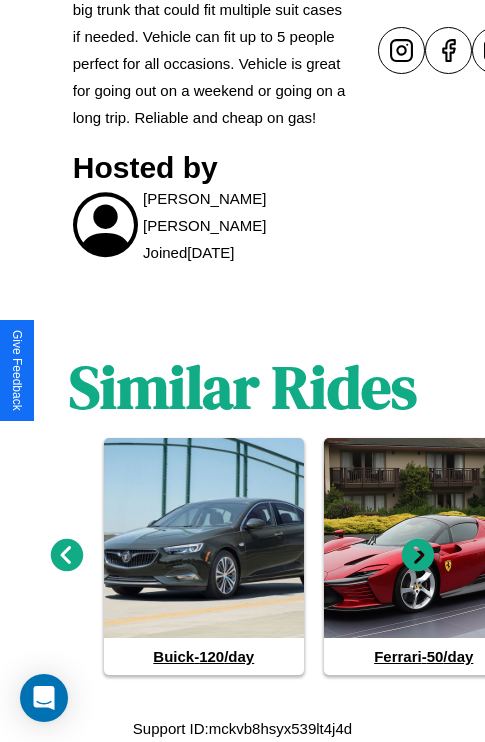 click 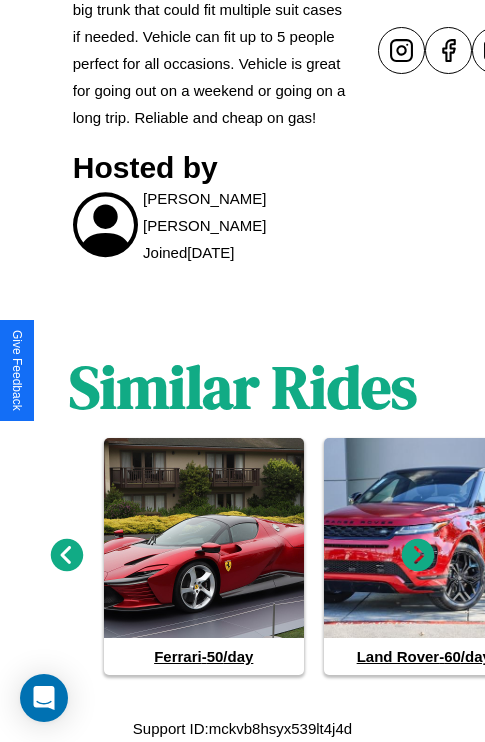 click 